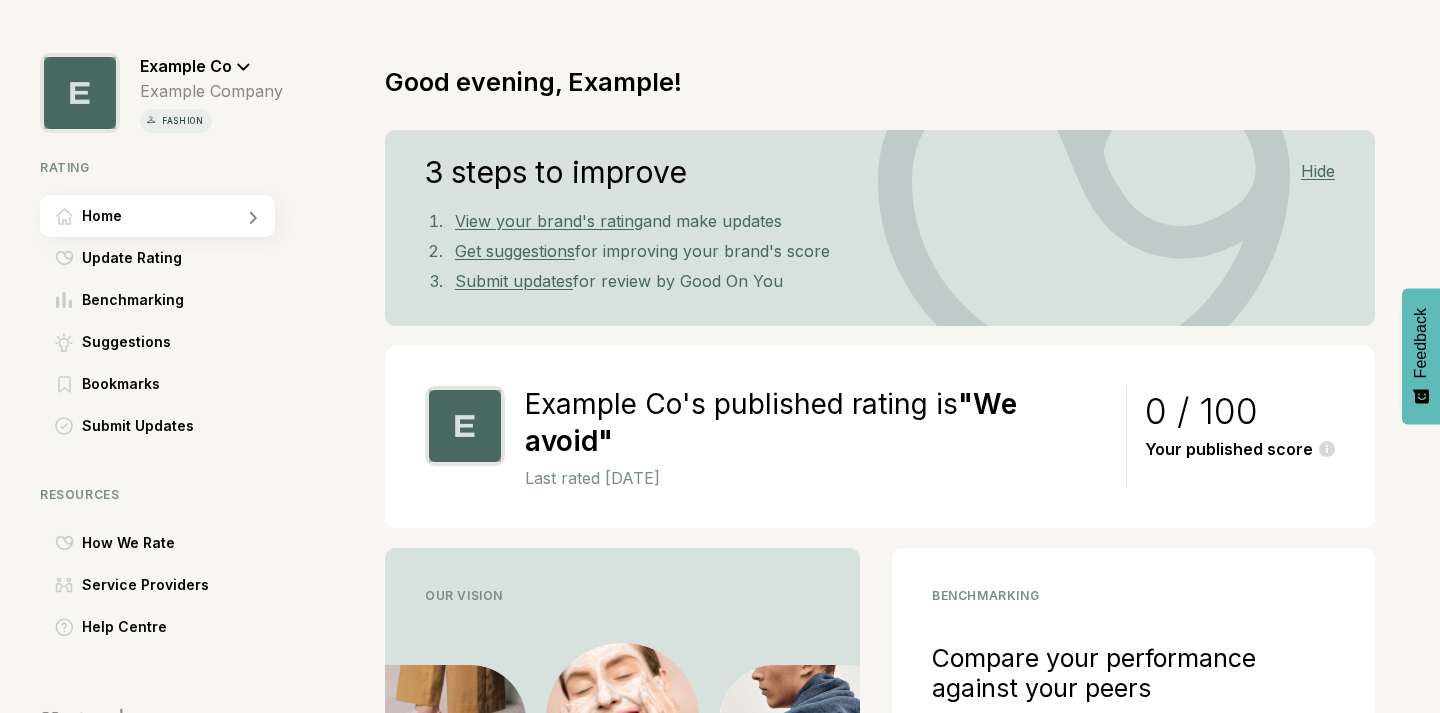 scroll, scrollTop: 0, scrollLeft: 0, axis: both 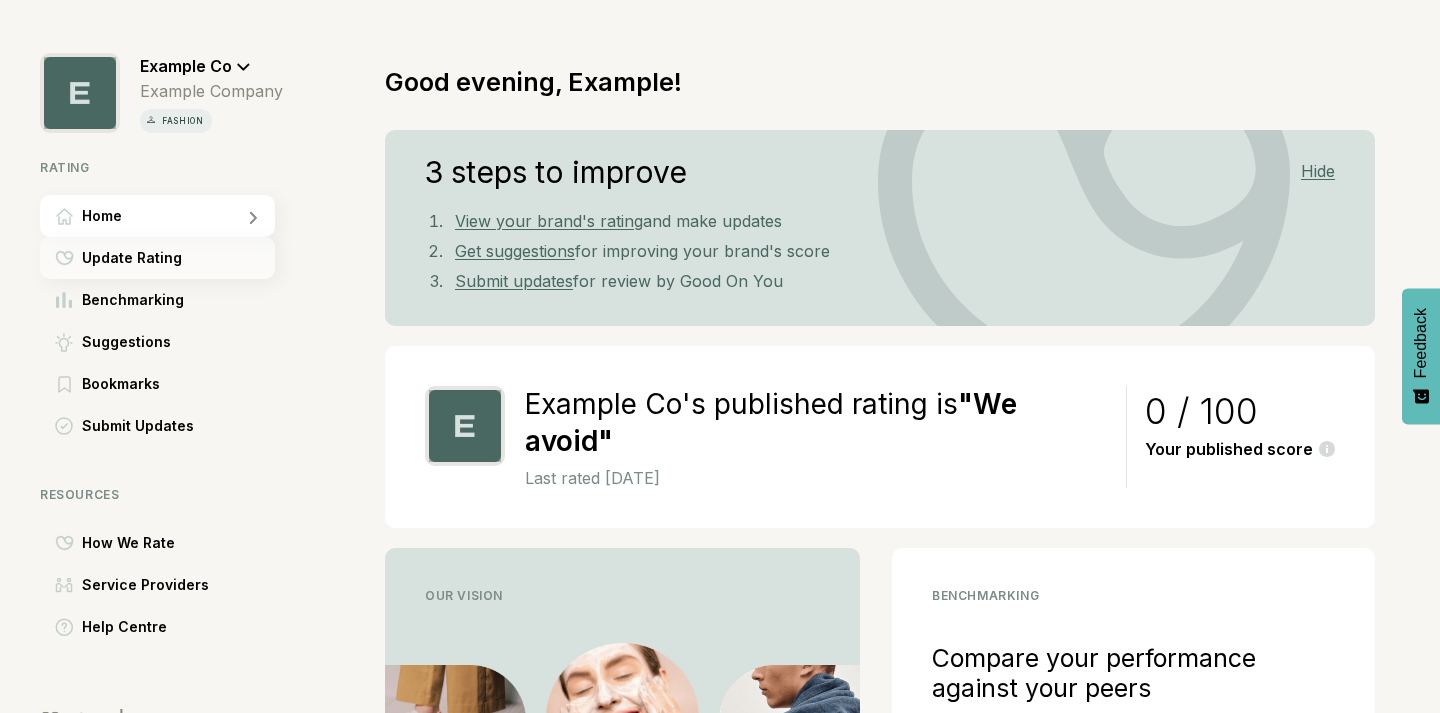 click on "Update Rating" at bounding box center [132, 258] 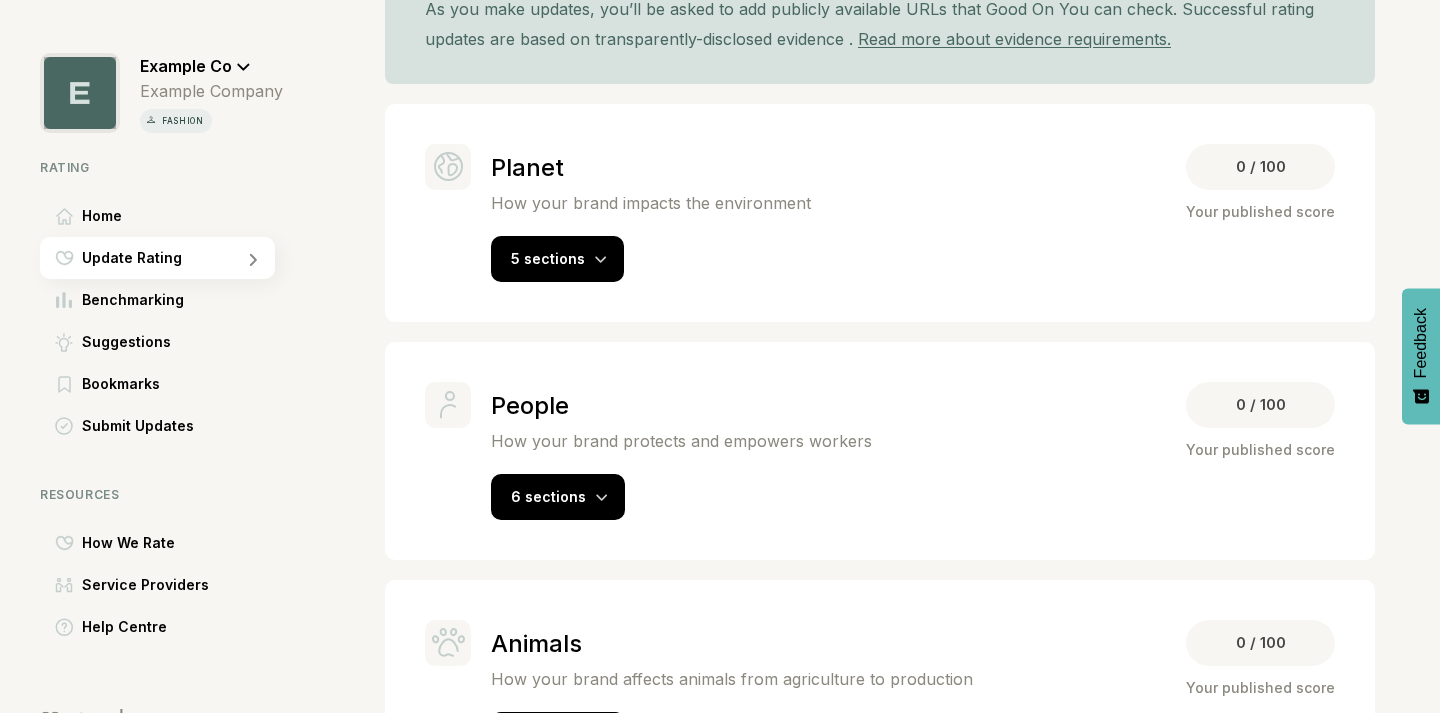 scroll, scrollTop: 400, scrollLeft: 0, axis: vertical 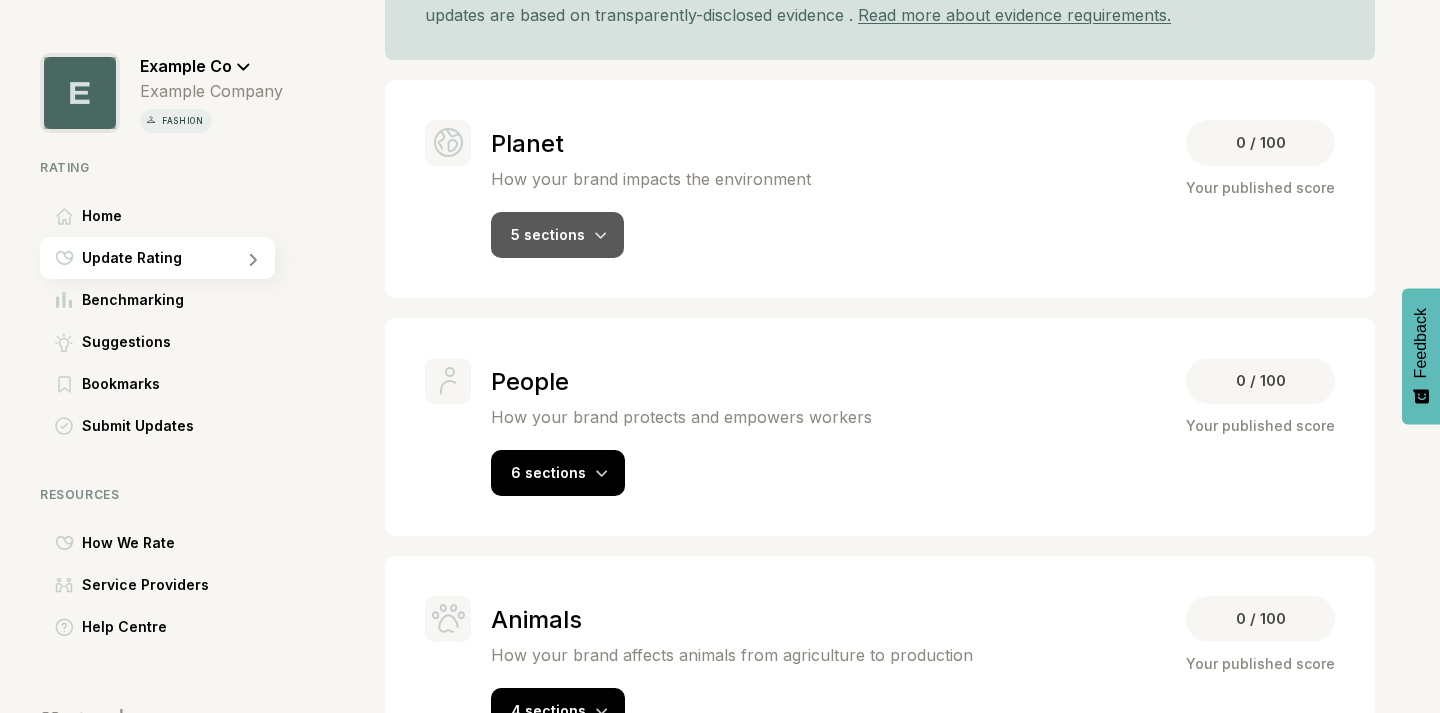 click on "5 sections" at bounding box center [557, 235] 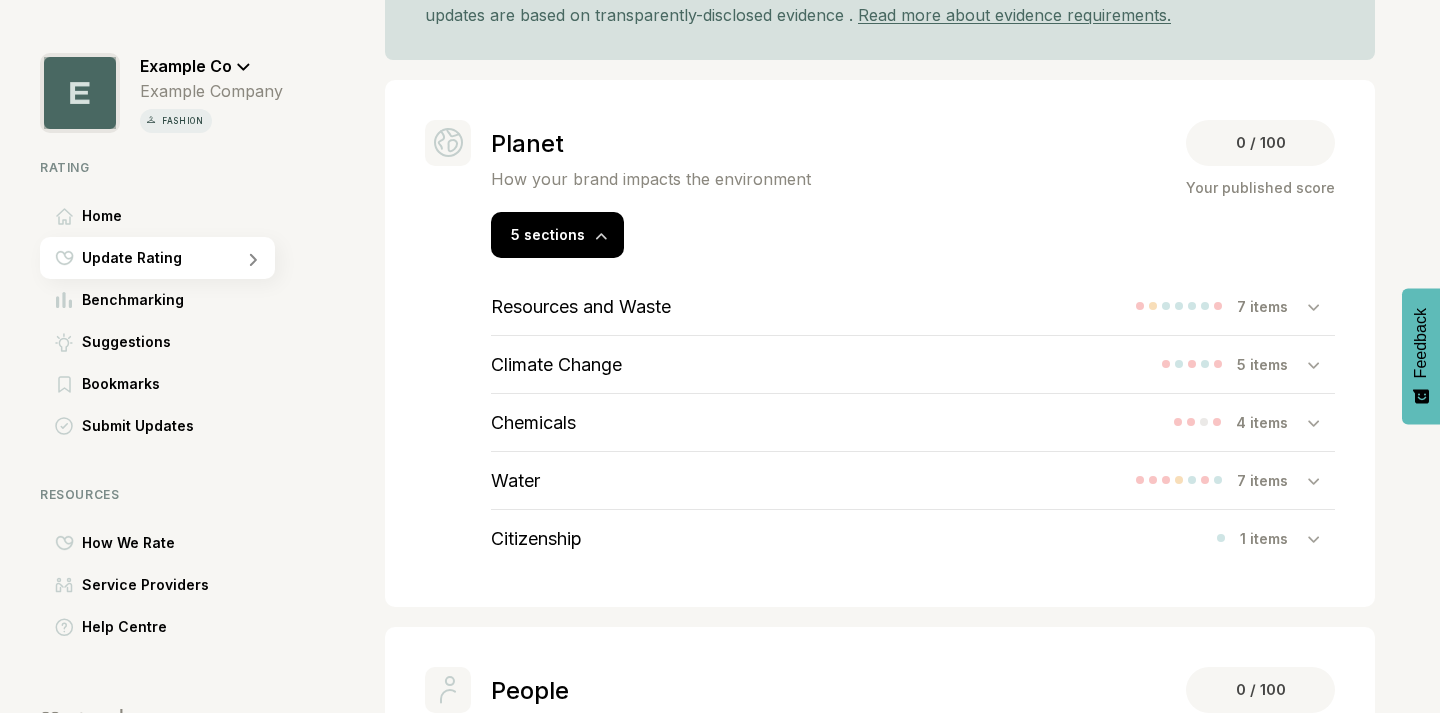 click 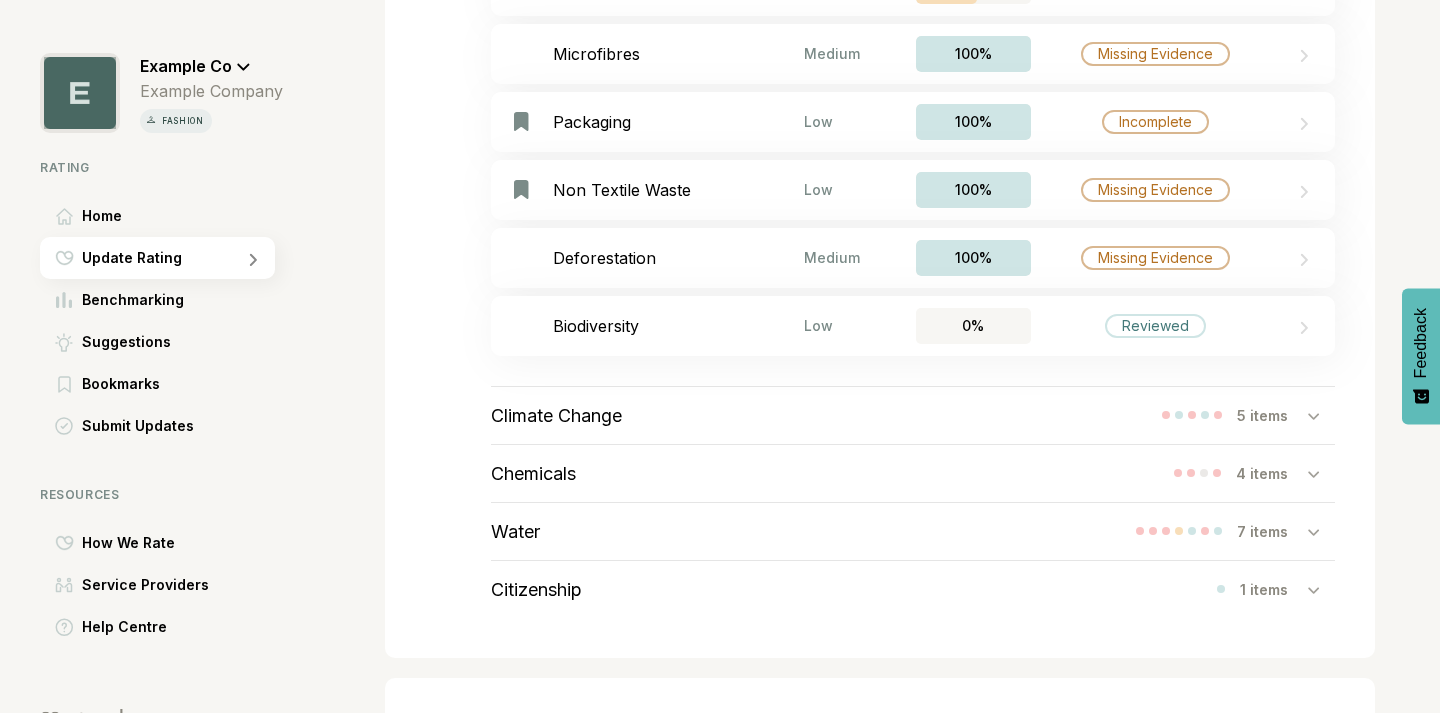 scroll, scrollTop: 1000, scrollLeft: 0, axis: vertical 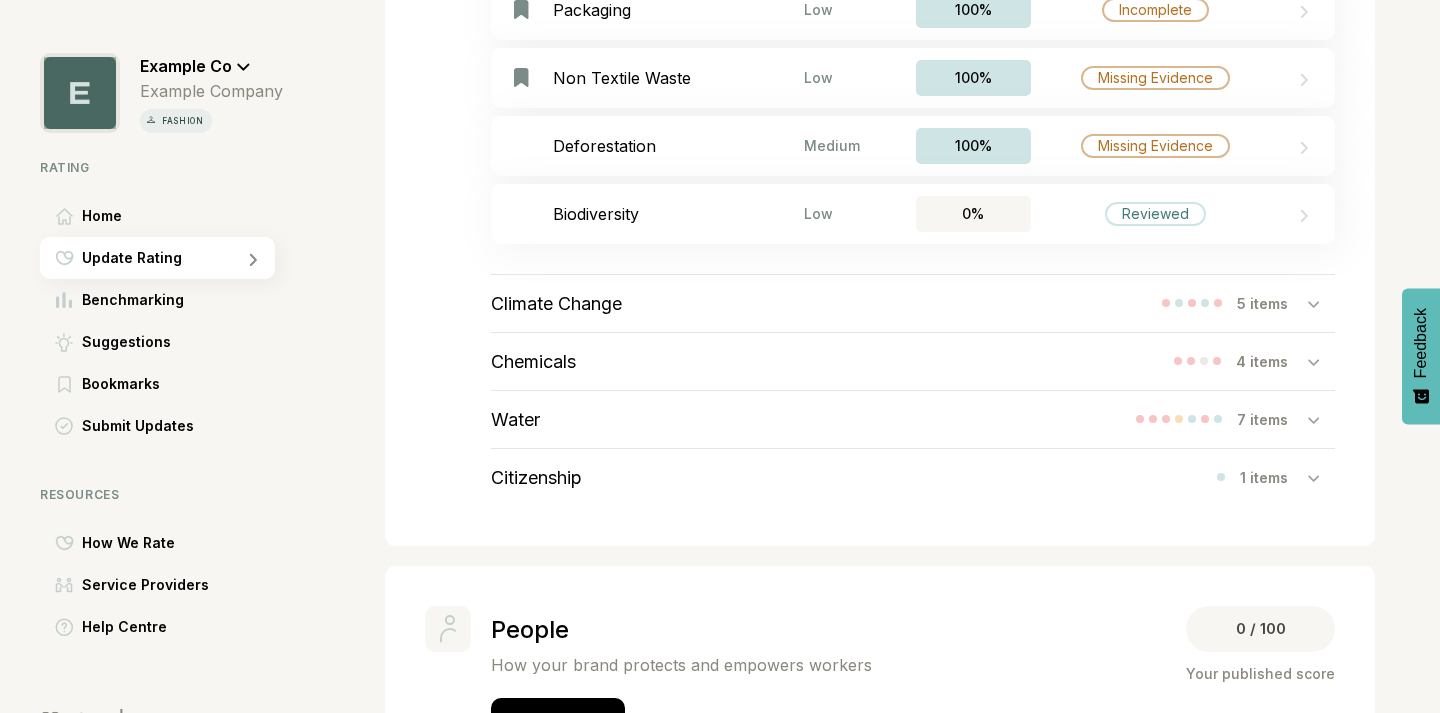 click at bounding box center [1321, 303] 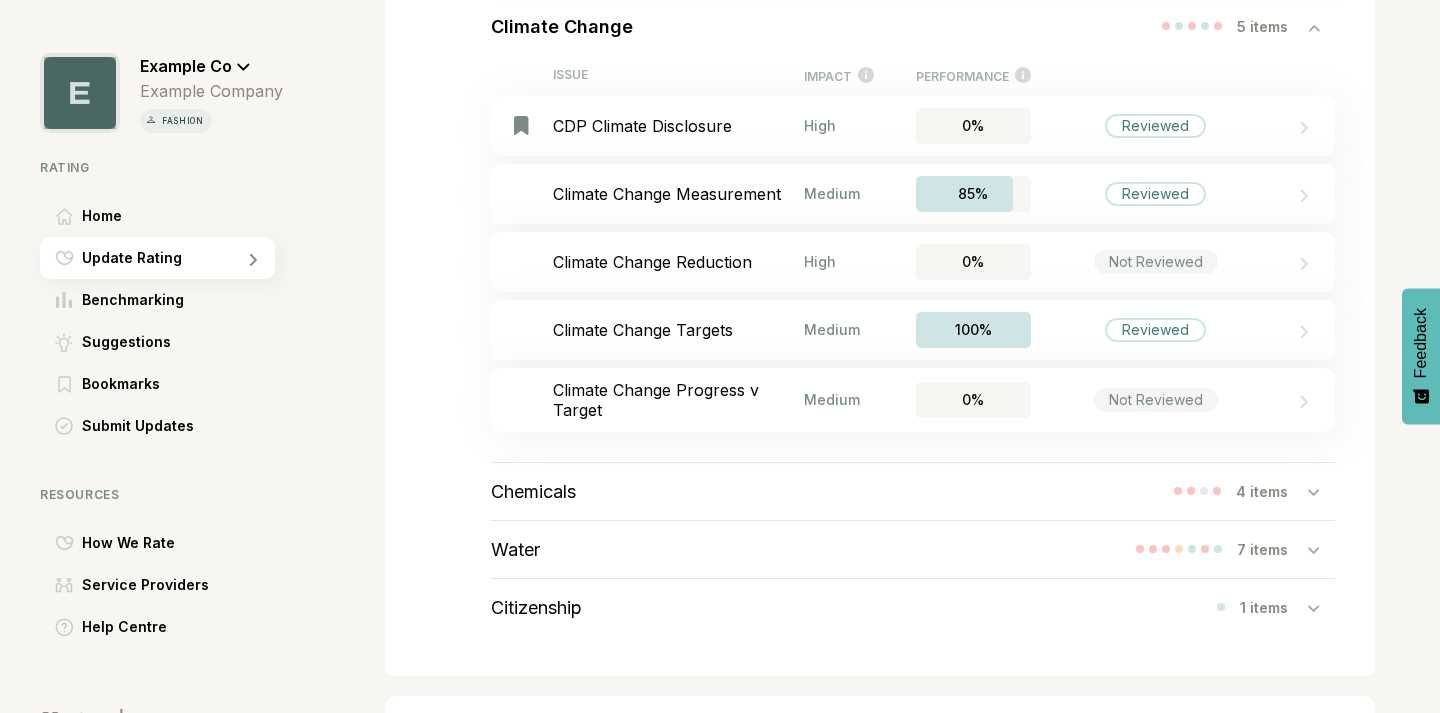 scroll, scrollTop: 1300, scrollLeft: 0, axis: vertical 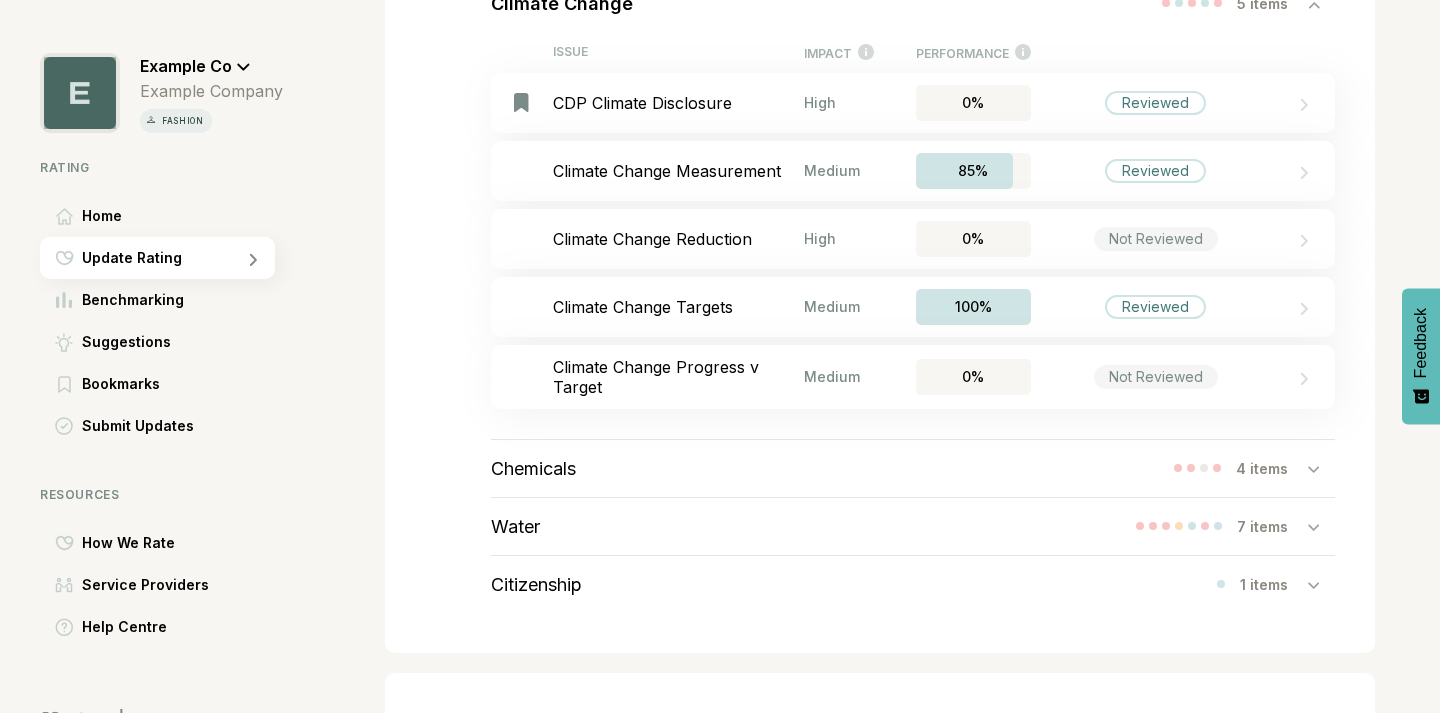click 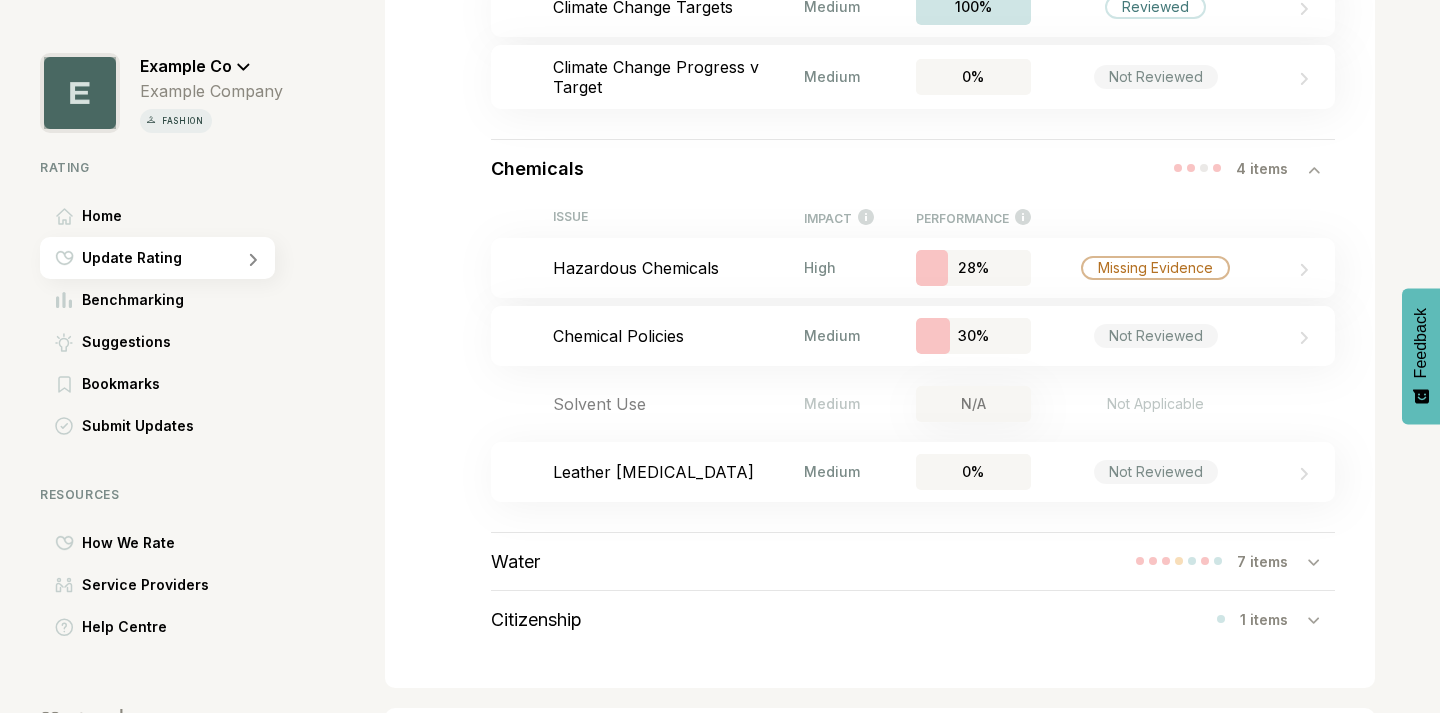 scroll, scrollTop: 1700, scrollLeft: 0, axis: vertical 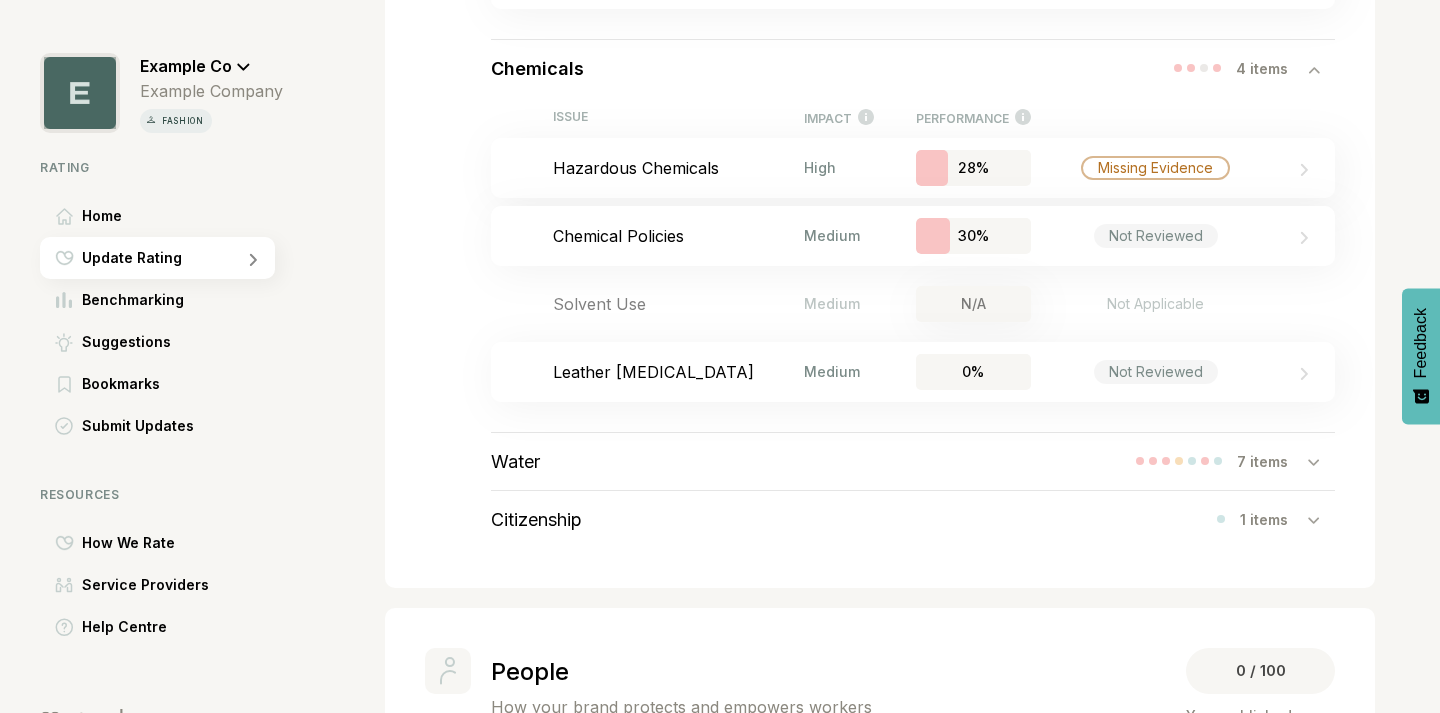click 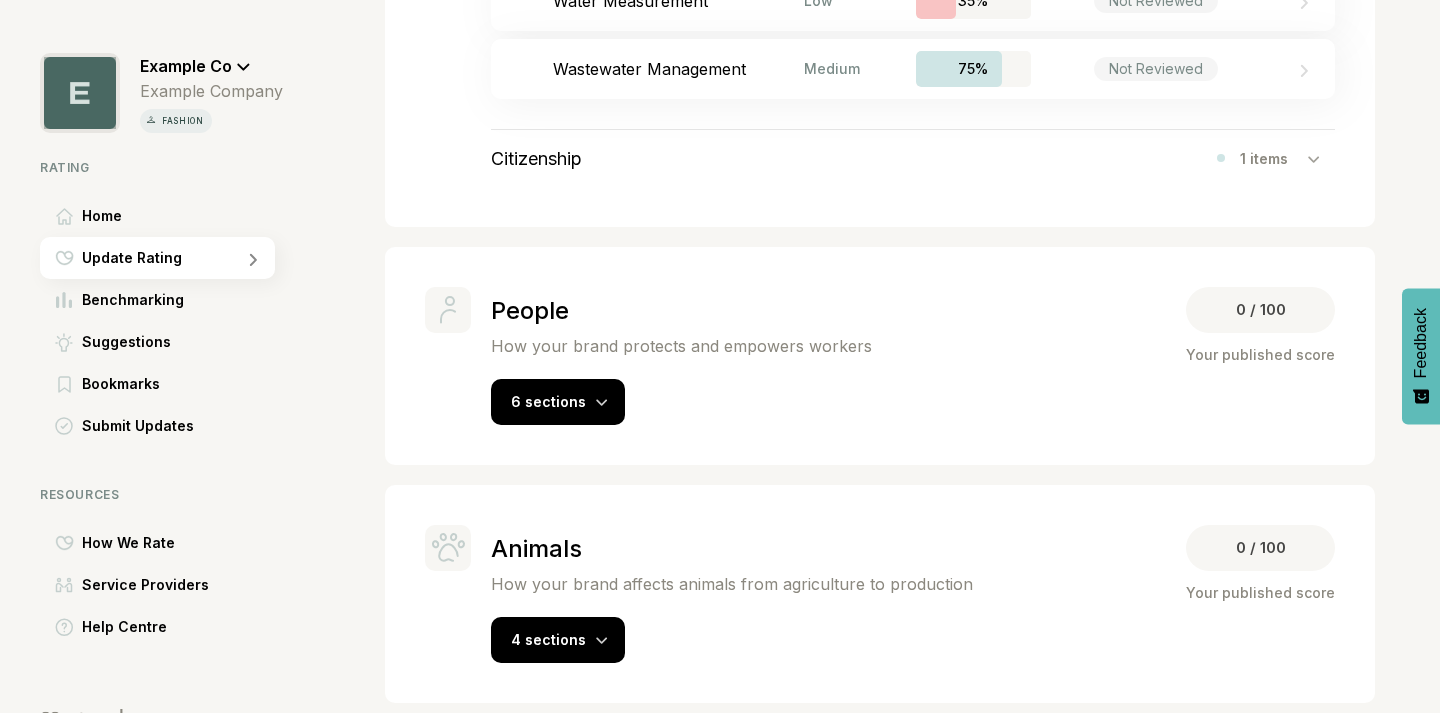 scroll, scrollTop: 2615, scrollLeft: 0, axis: vertical 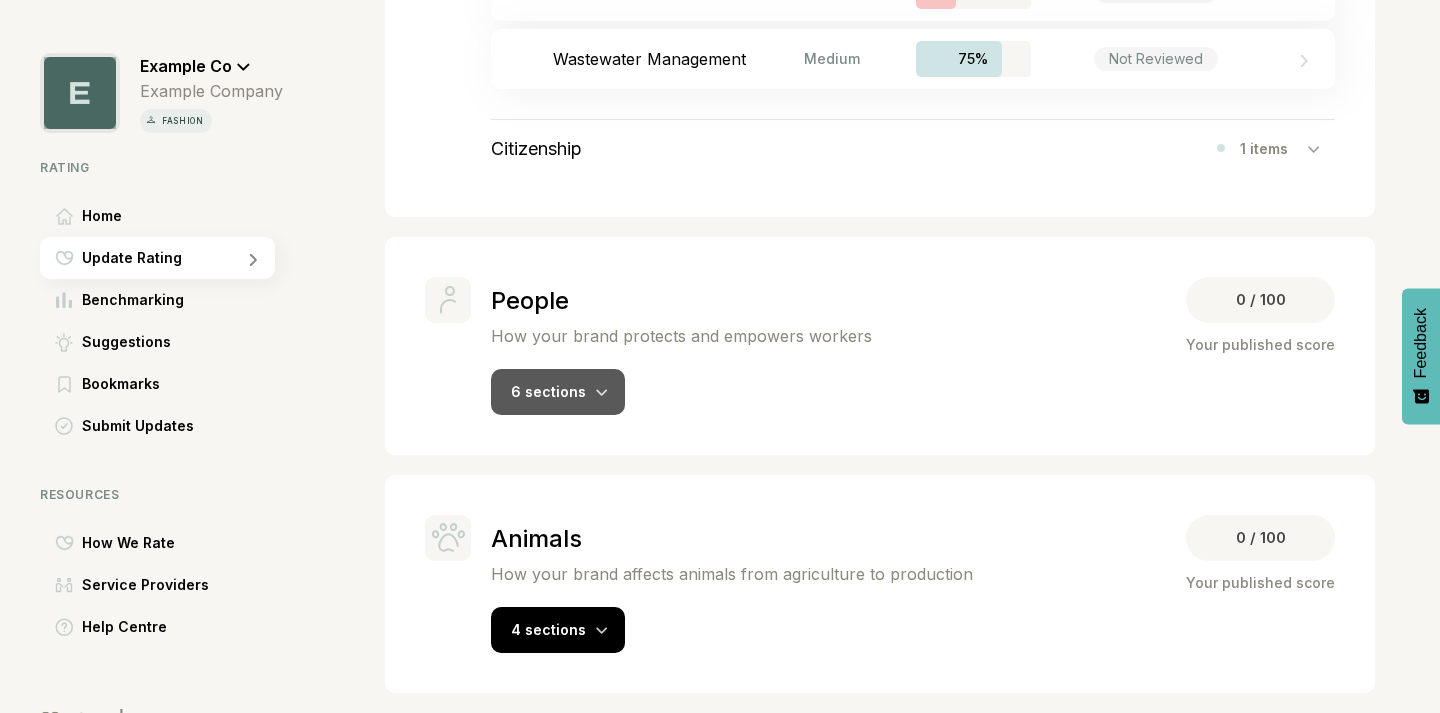 click 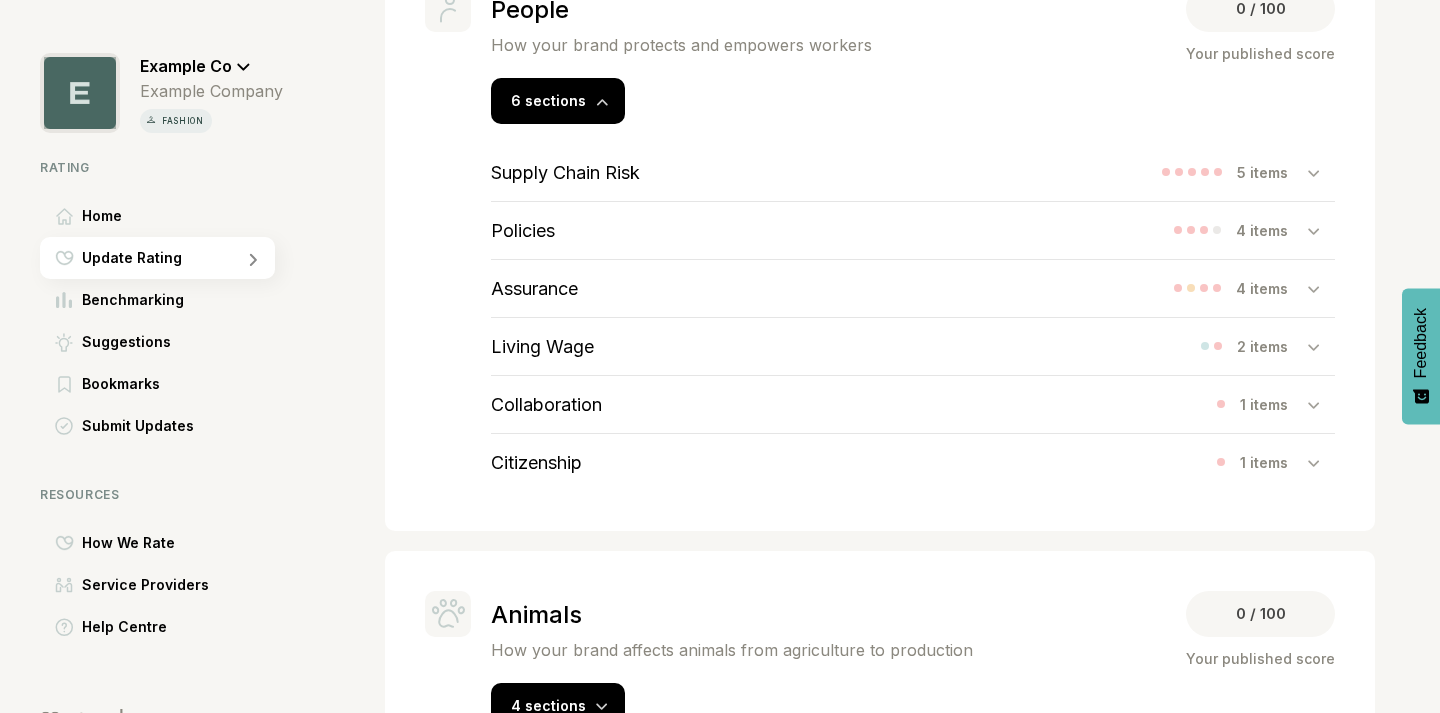 scroll, scrollTop: 2915, scrollLeft: 0, axis: vertical 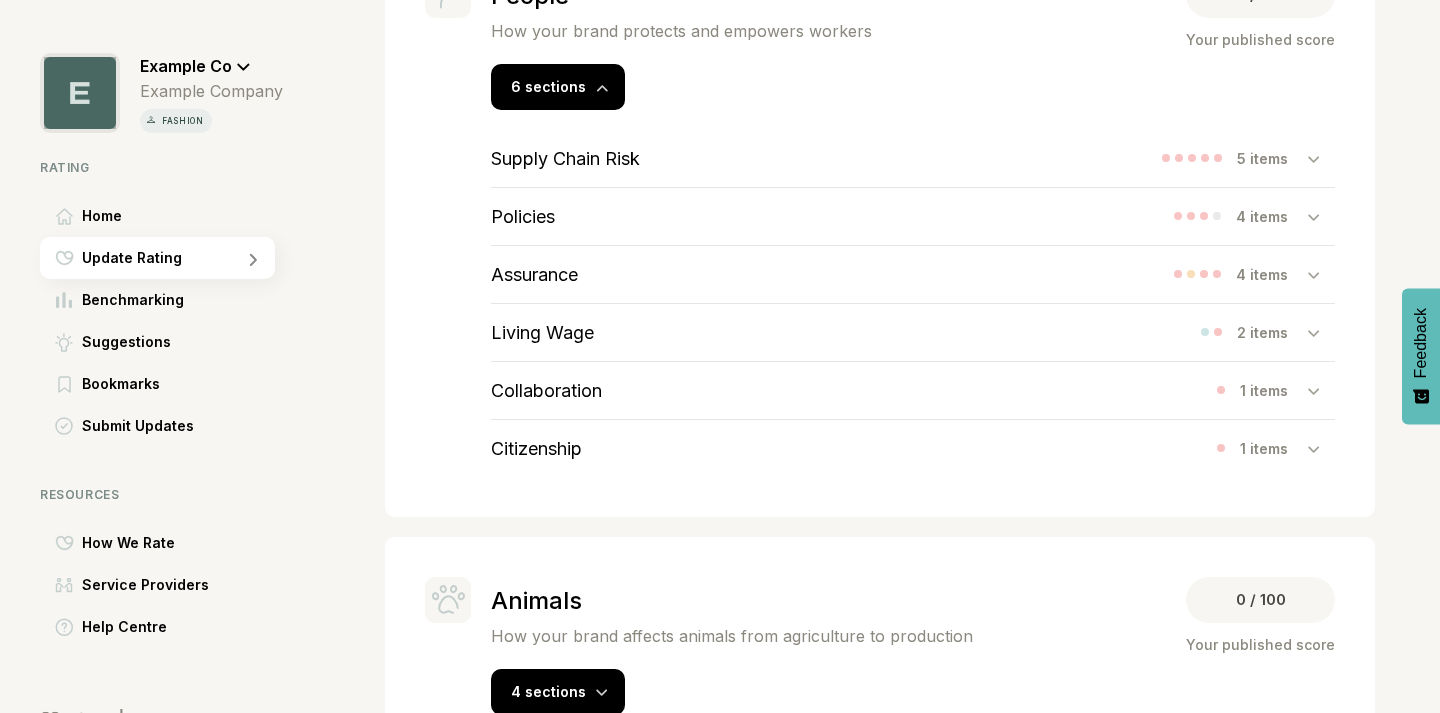 click 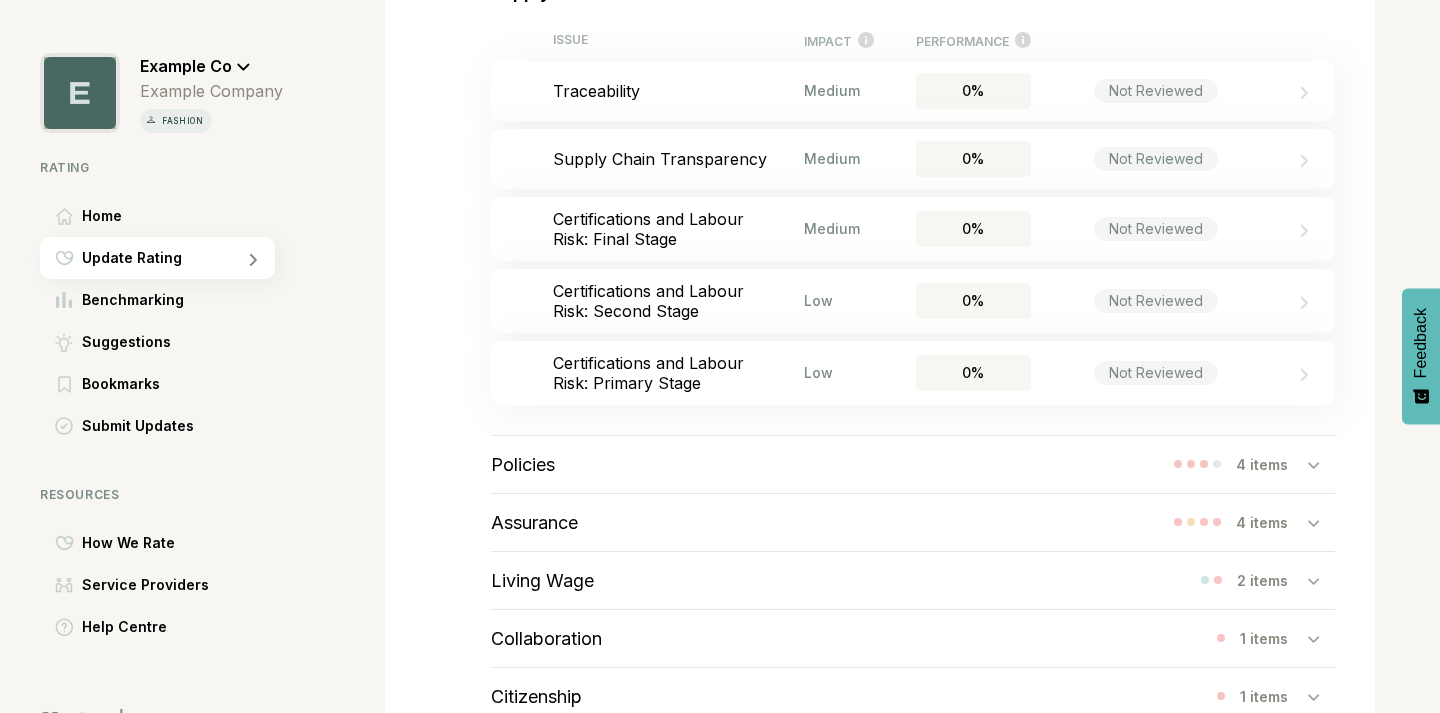 scroll, scrollTop: 3115, scrollLeft: 0, axis: vertical 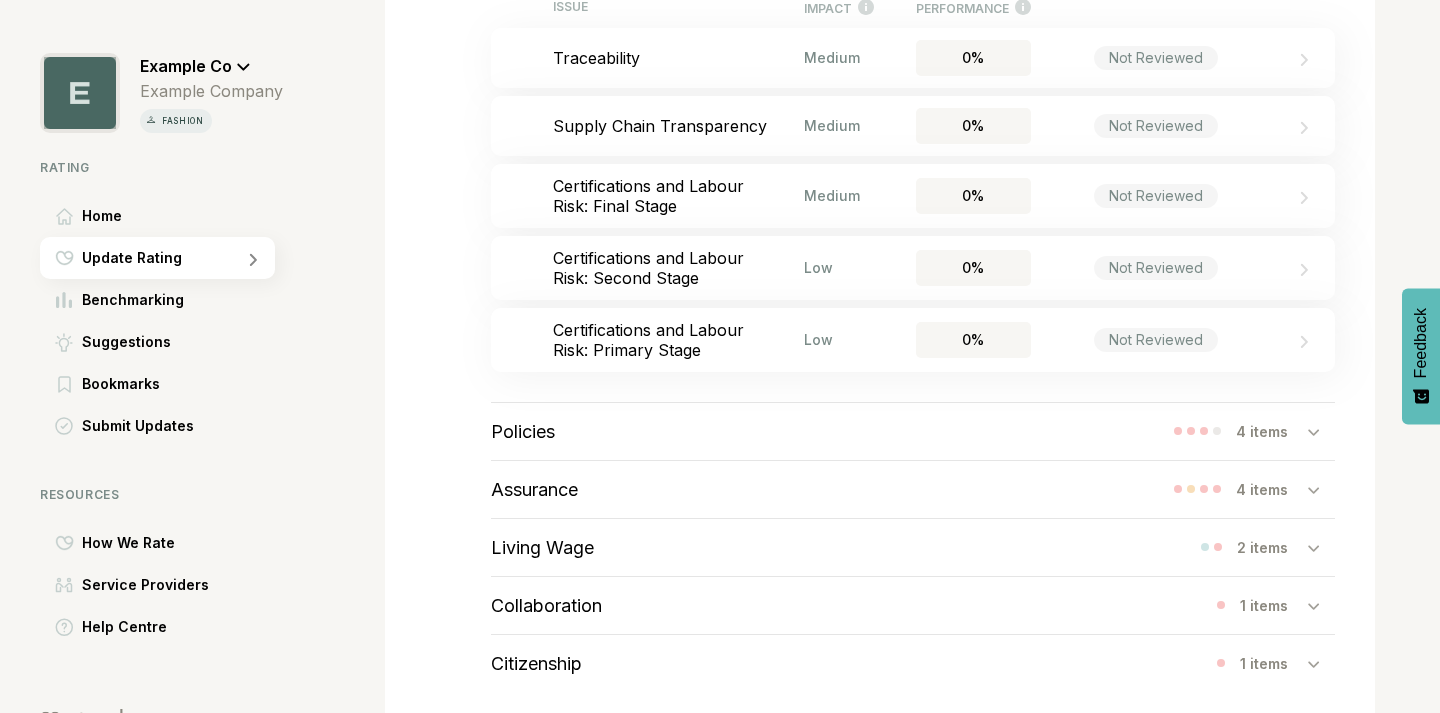 click at bounding box center (1321, 431) 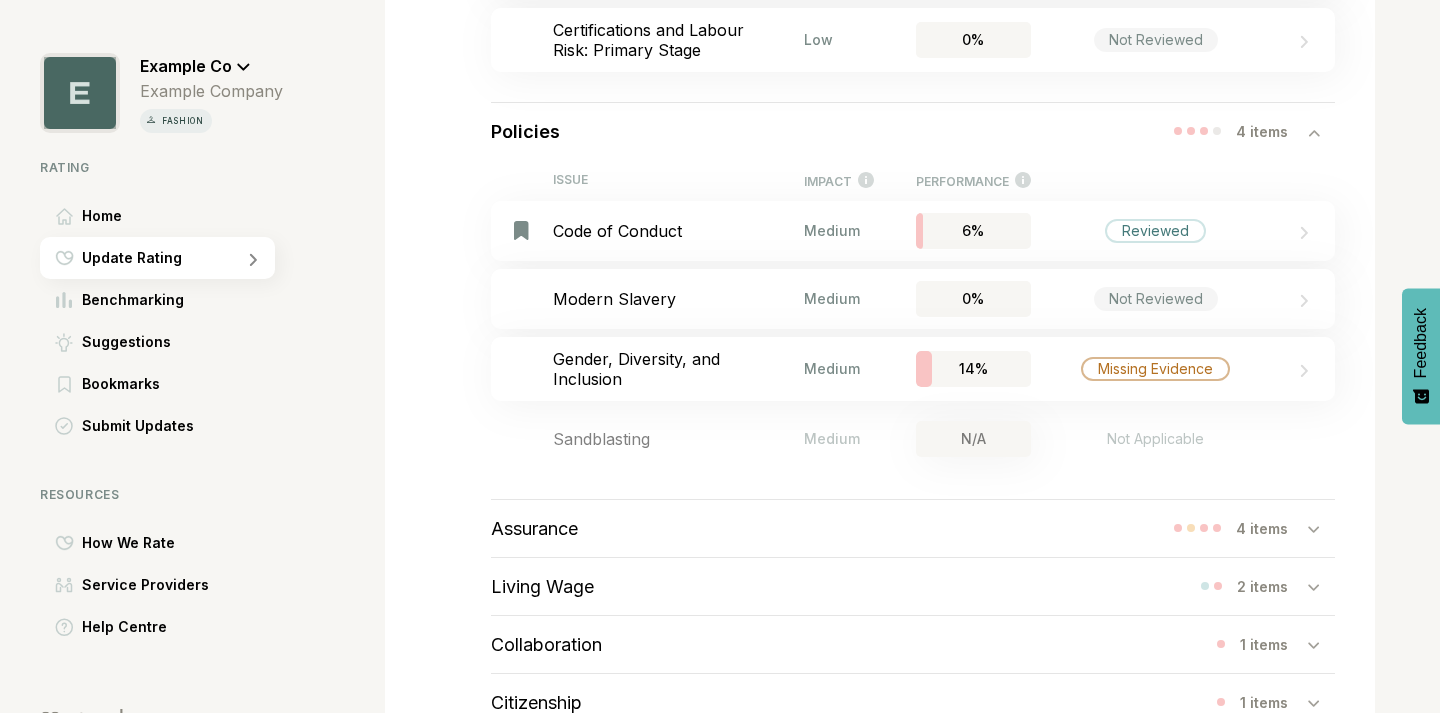 scroll, scrollTop: 3615, scrollLeft: 0, axis: vertical 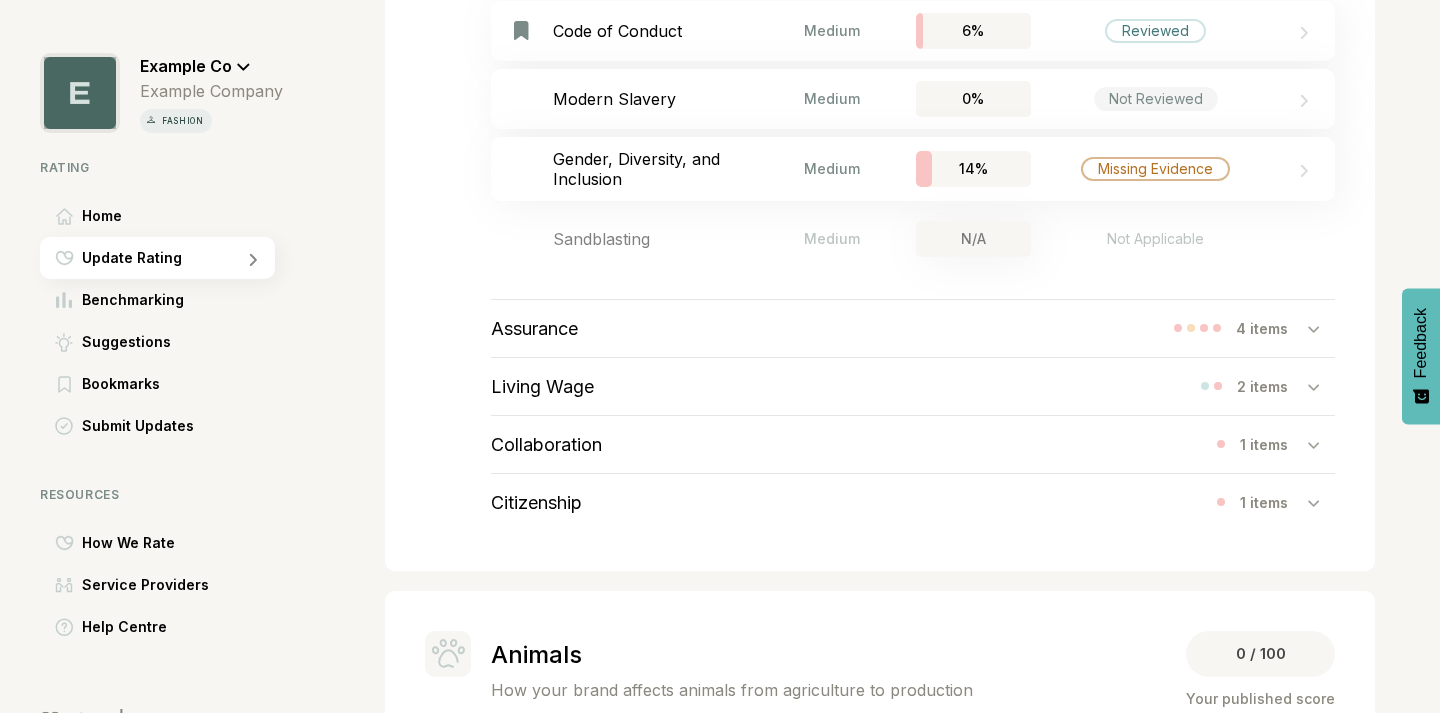 click at bounding box center (1321, 502) 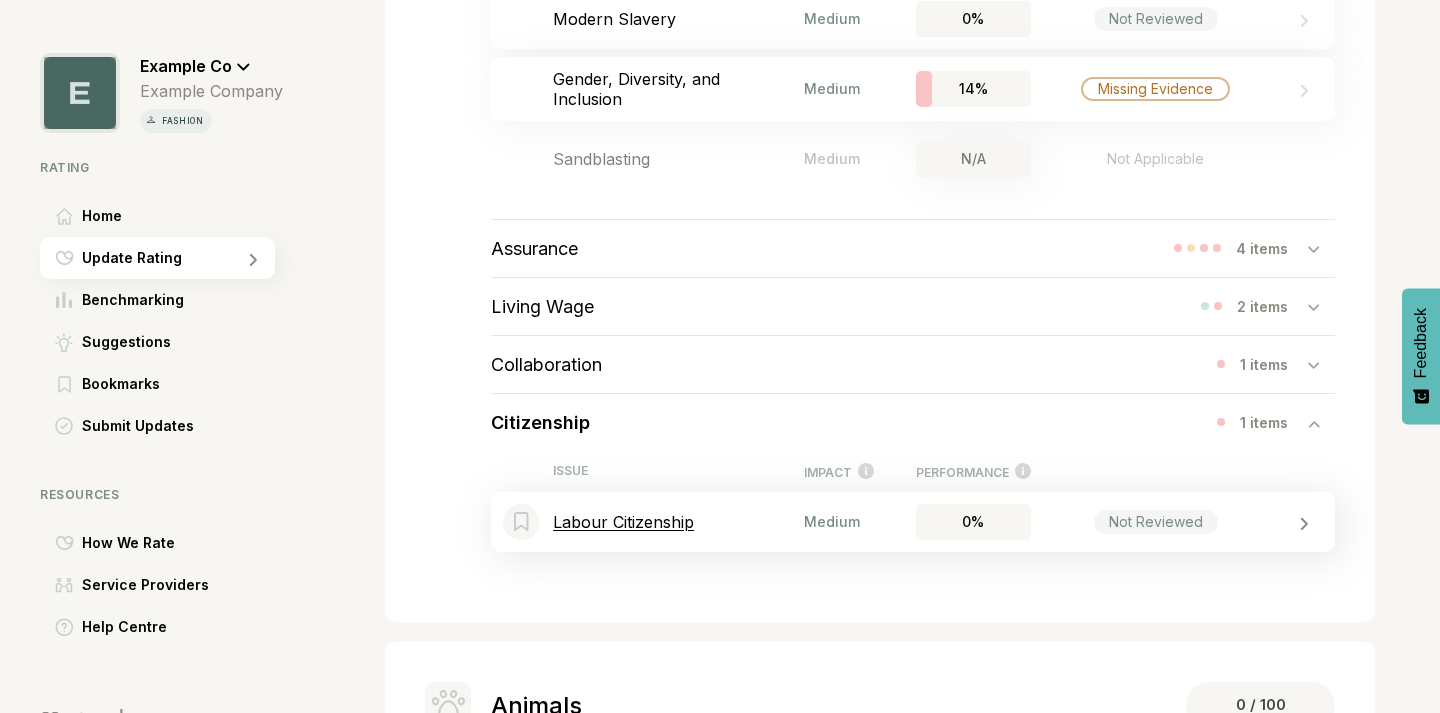 scroll, scrollTop: 3715, scrollLeft: 0, axis: vertical 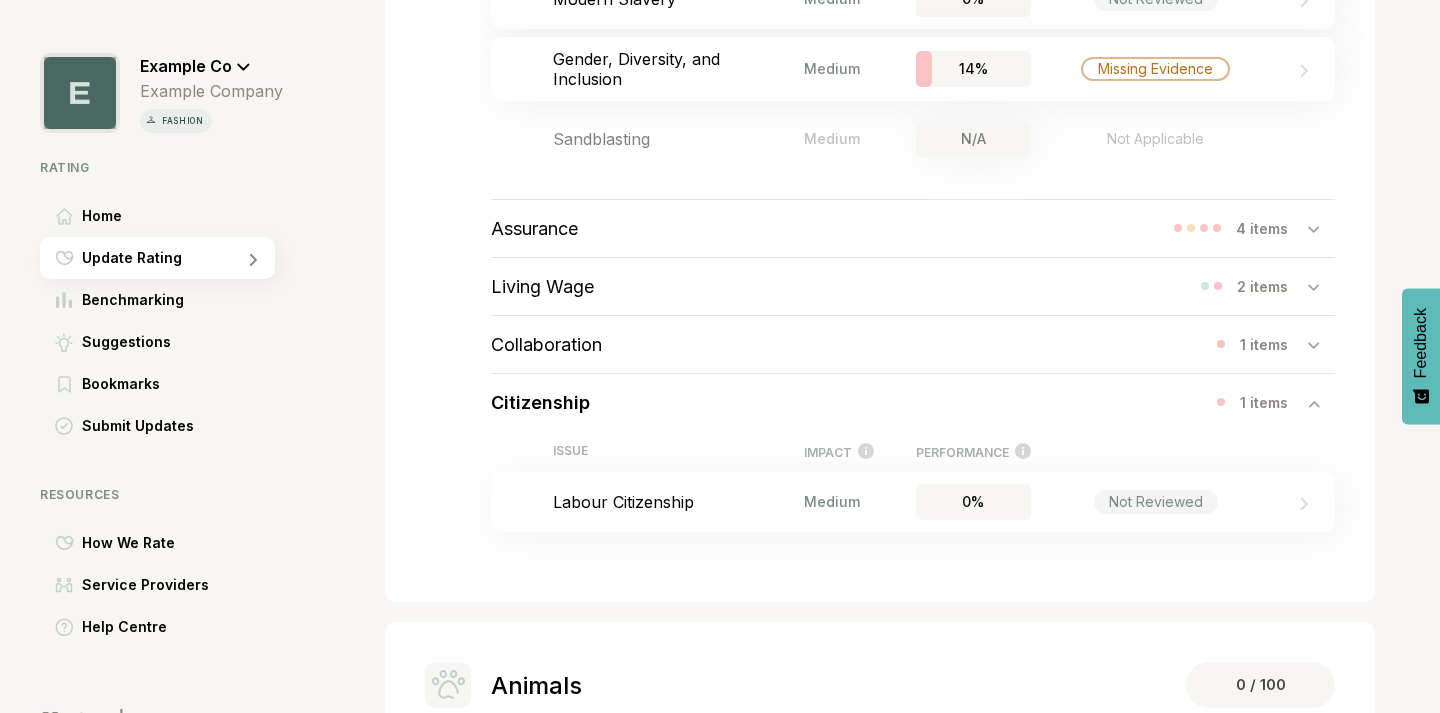 click 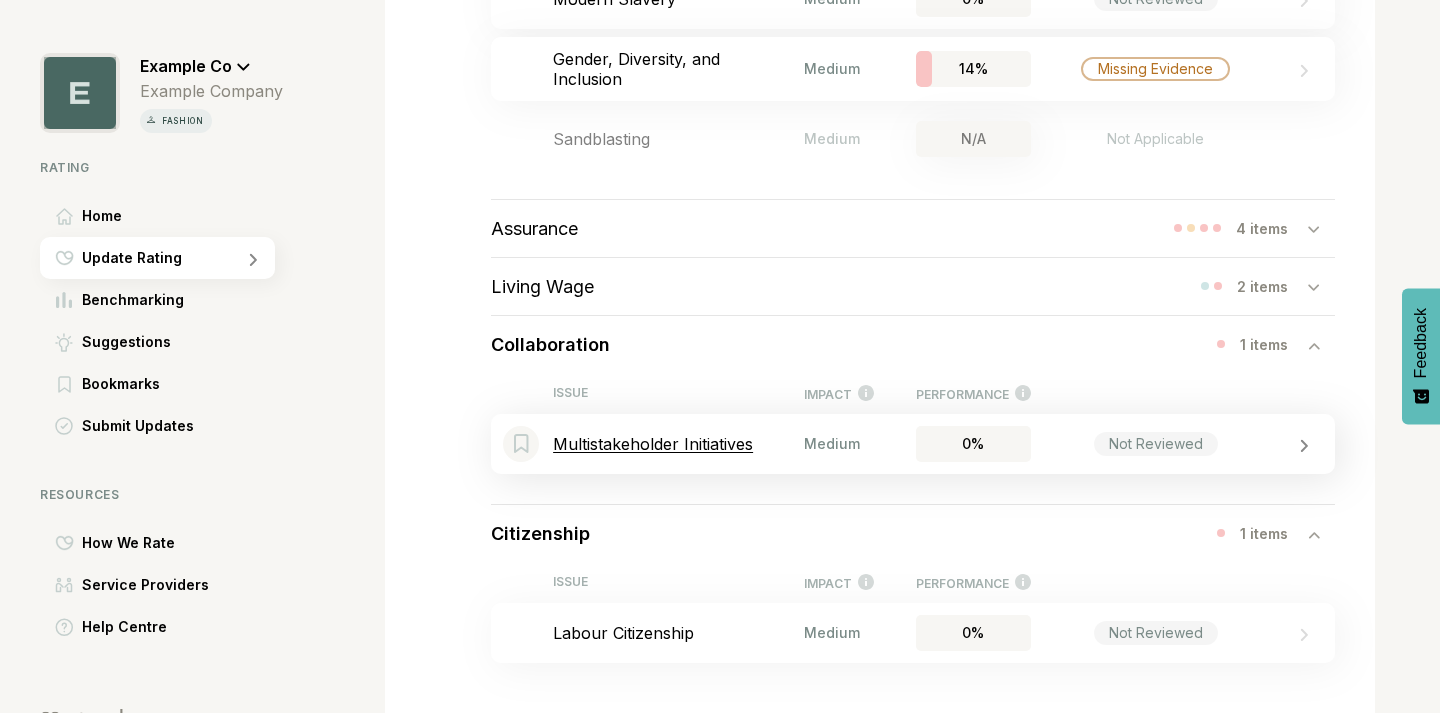 click on "Multistakeholder Initiatives" at bounding box center (678, 444) 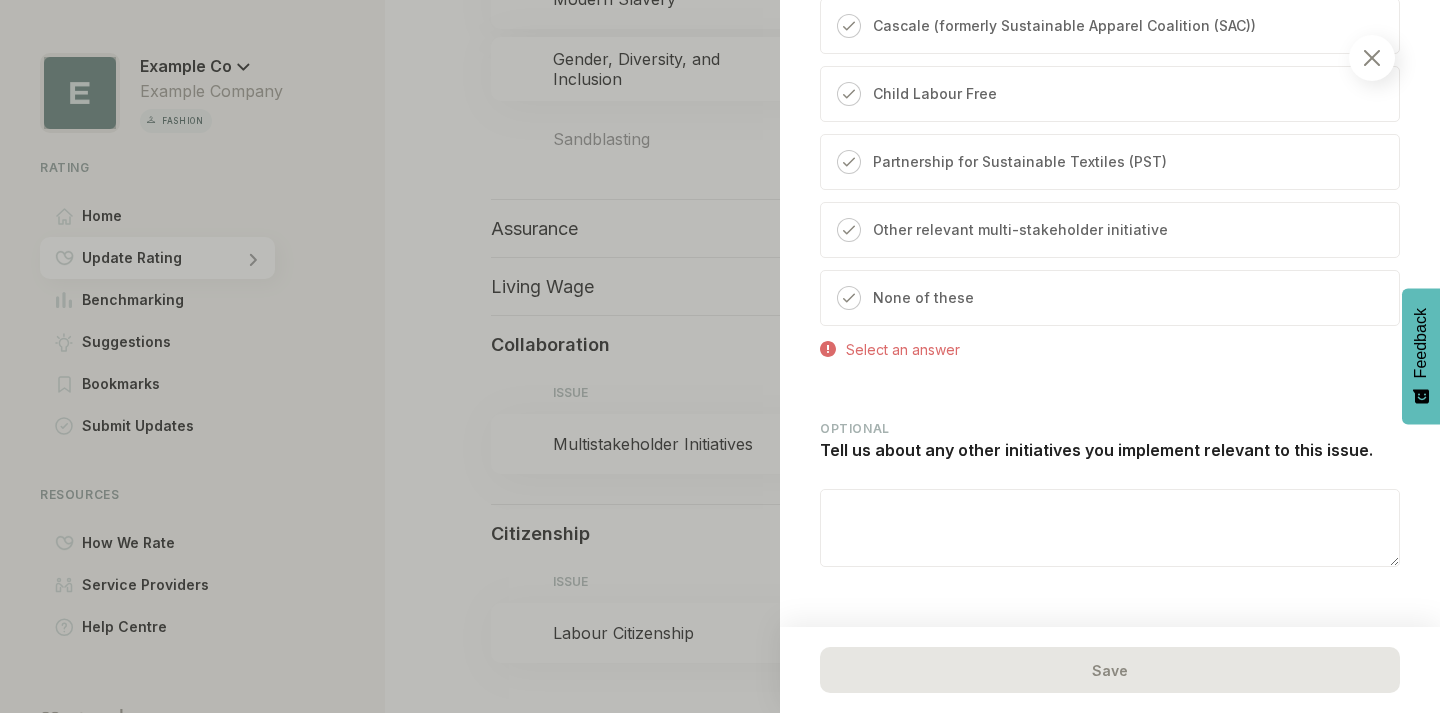 scroll, scrollTop: 1914, scrollLeft: 0, axis: vertical 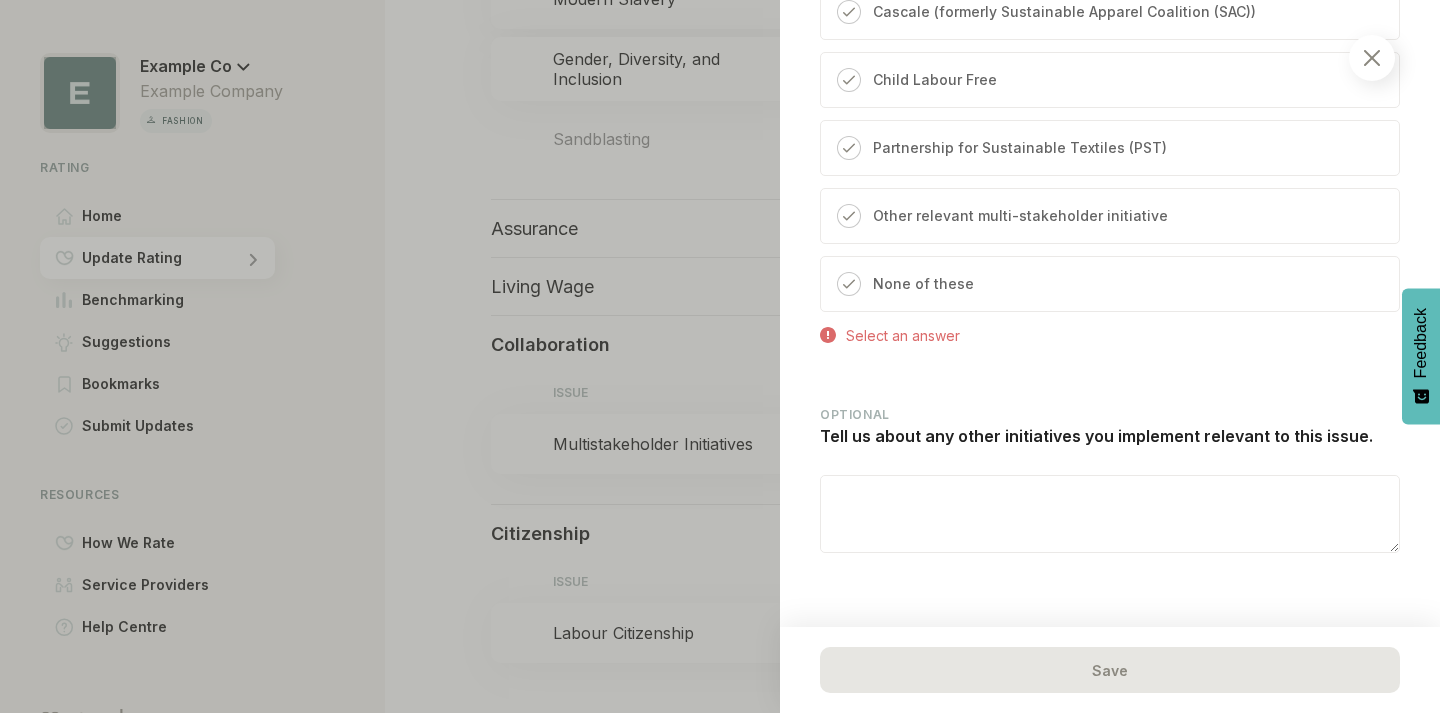 click at bounding box center (1372, 58) 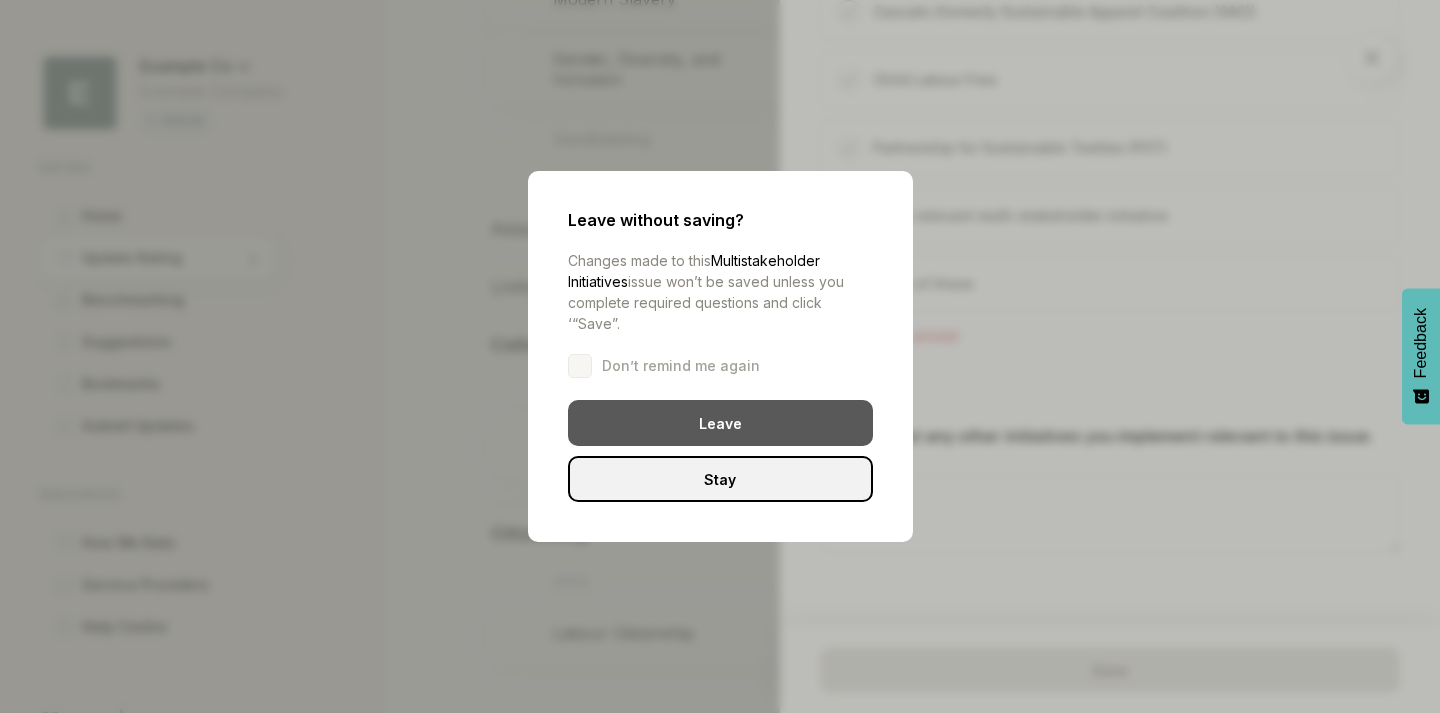 click on "Leave" at bounding box center (720, 423) 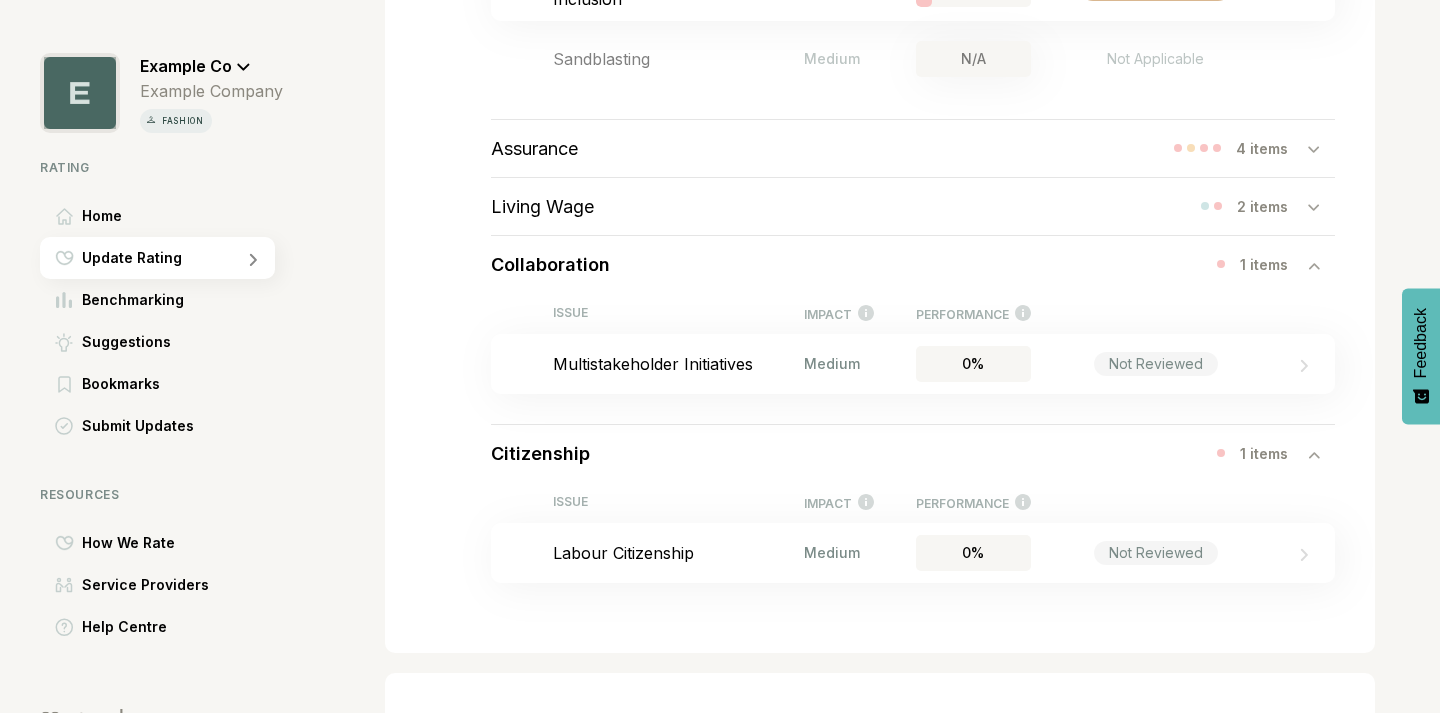 scroll, scrollTop: 3815, scrollLeft: 0, axis: vertical 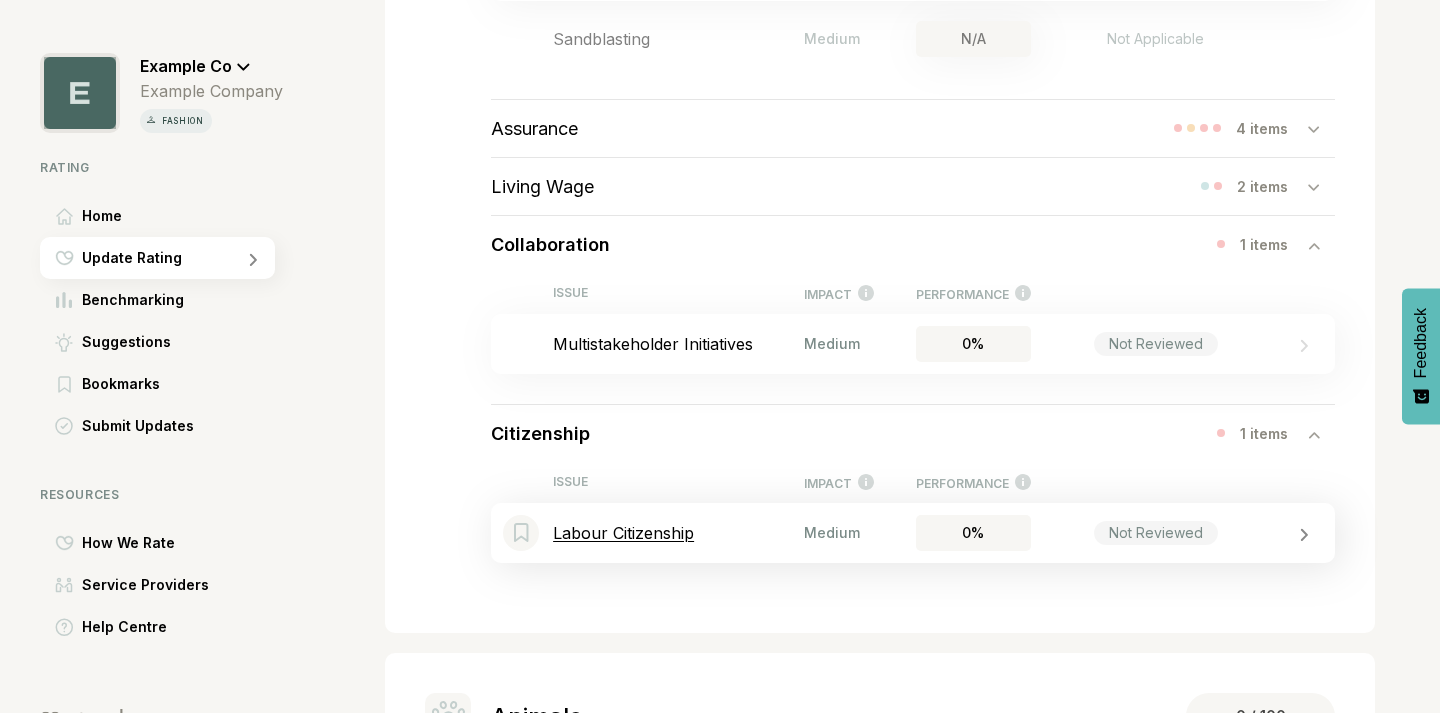click on "Labour Citizenship" at bounding box center [678, 533] 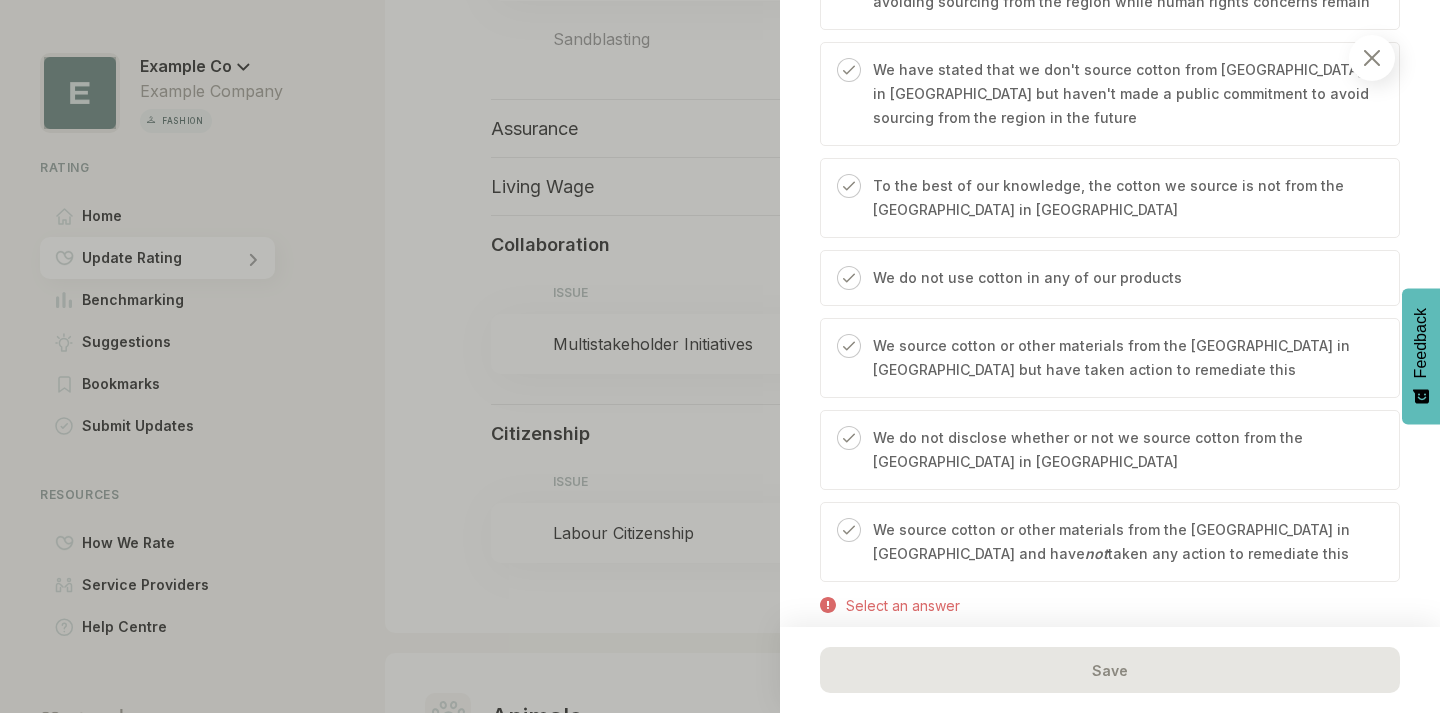scroll, scrollTop: 3209, scrollLeft: 0, axis: vertical 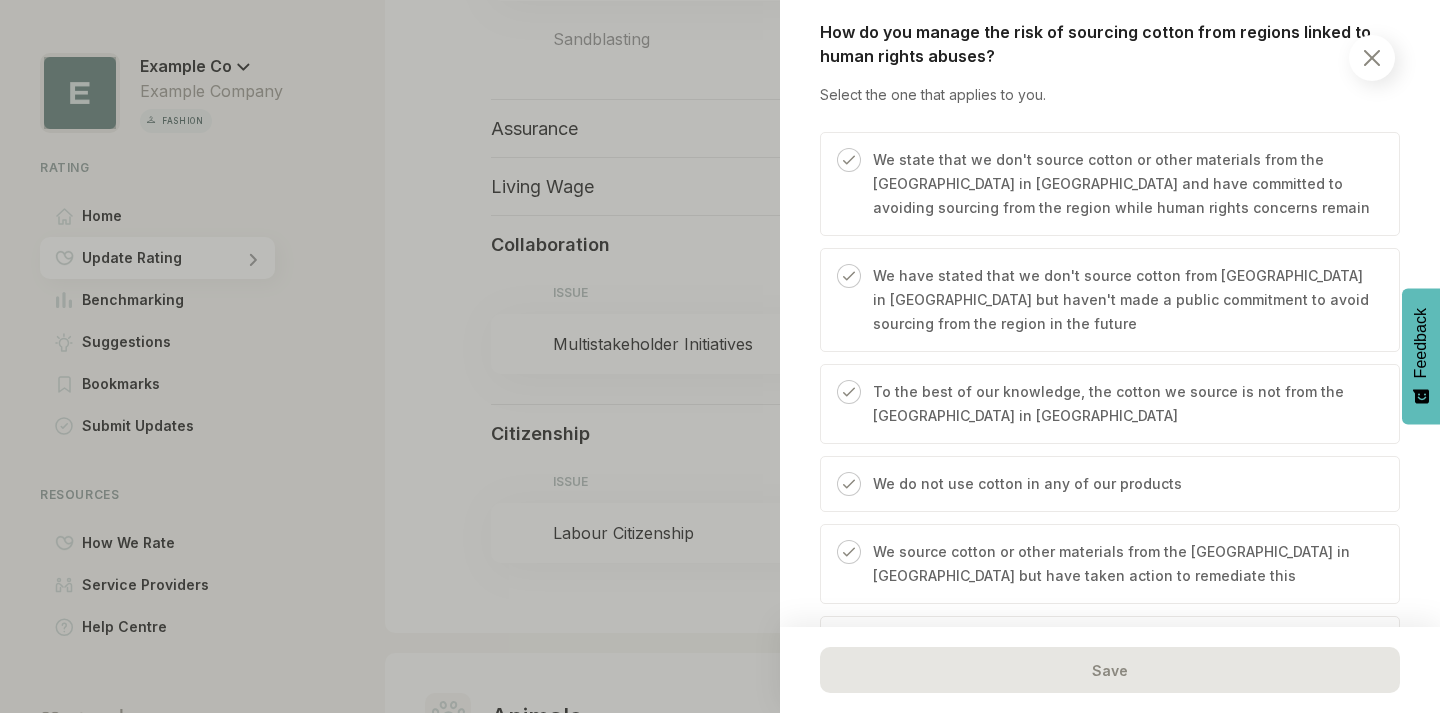 click at bounding box center (1372, 58) 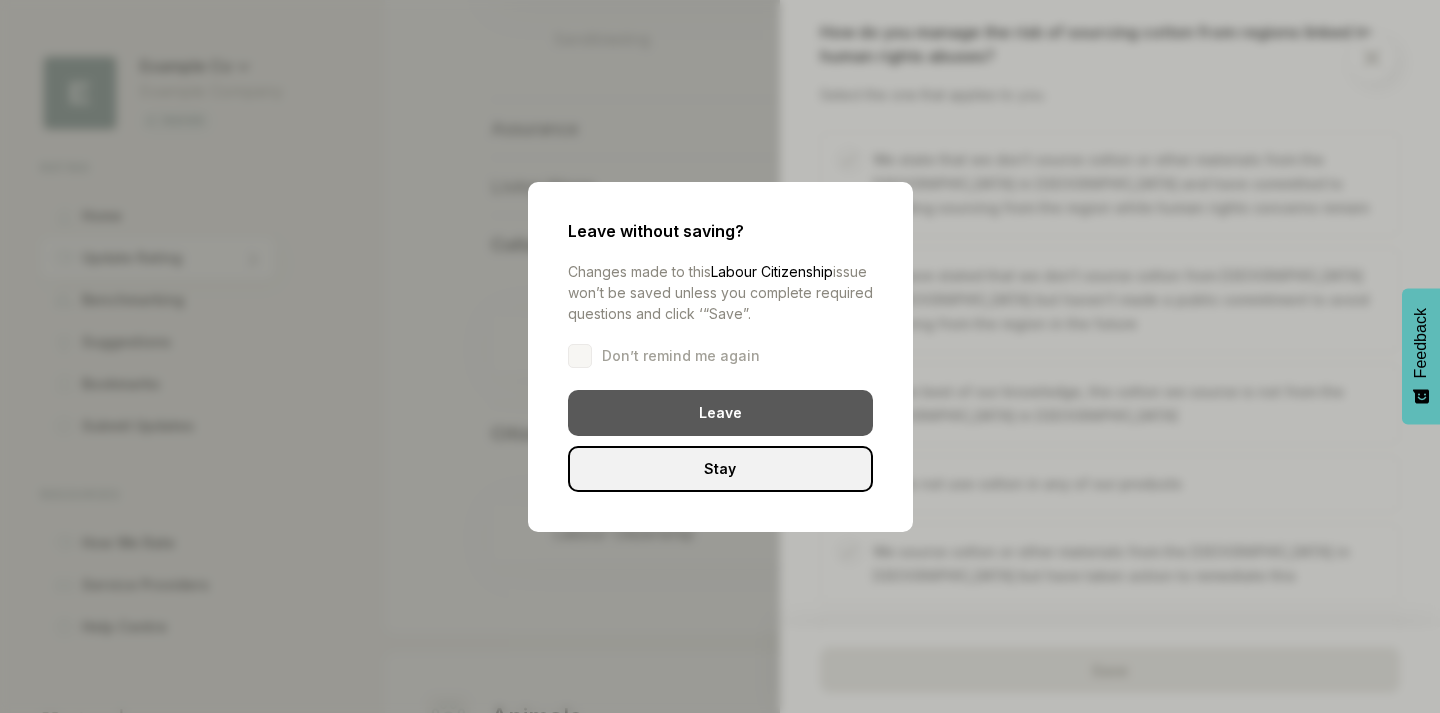 click on "Leave" at bounding box center [720, 413] 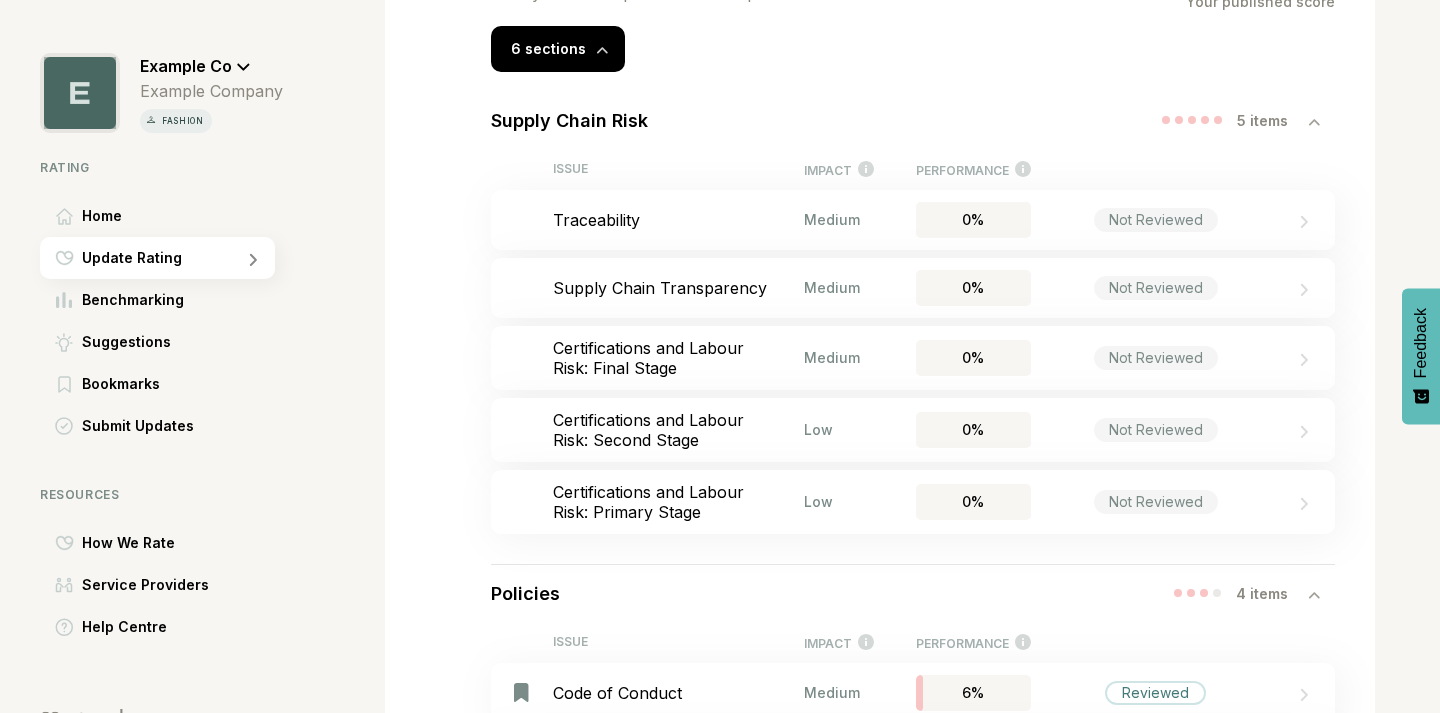 scroll, scrollTop: 2915, scrollLeft: 0, axis: vertical 